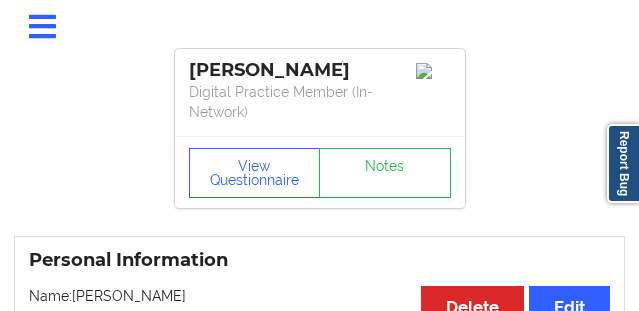 scroll, scrollTop: 1444, scrollLeft: 0, axis: vertical 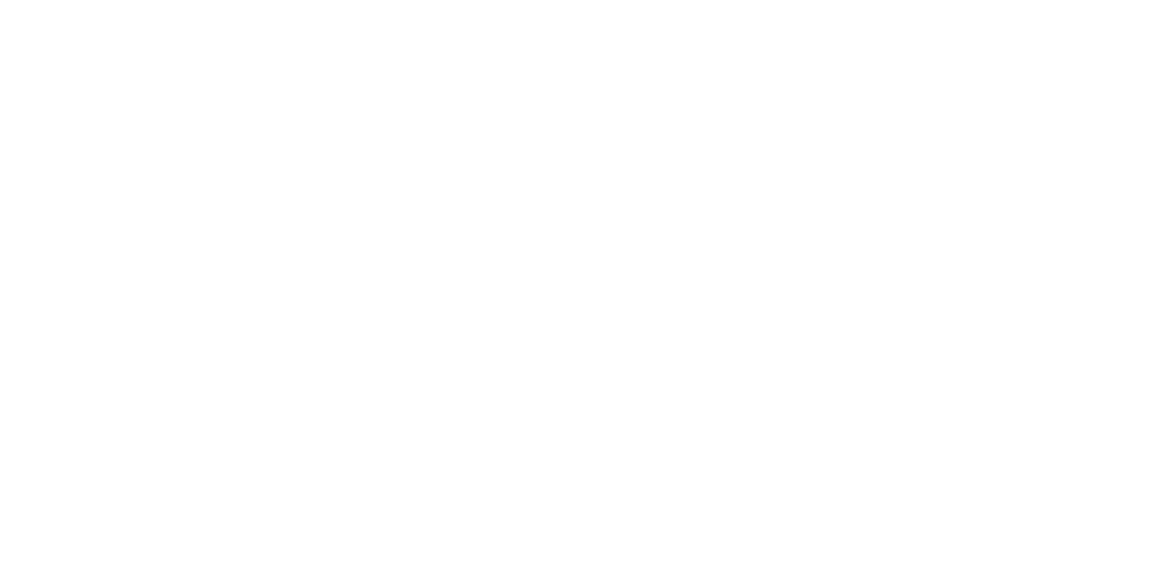 click at bounding box center [588, 283] 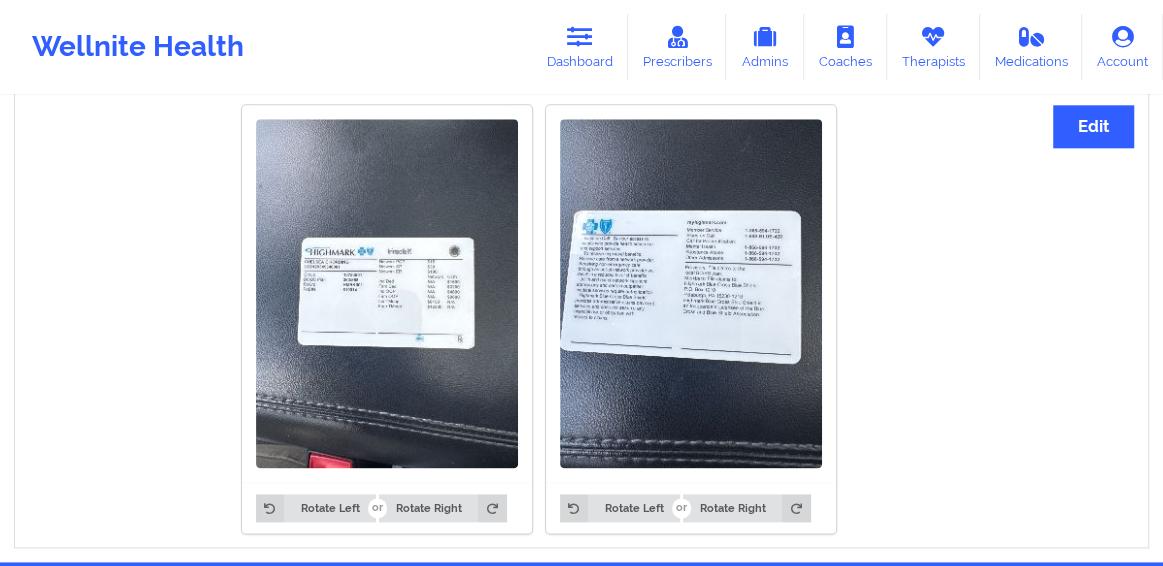 scroll, scrollTop: 1239, scrollLeft: 0, axis: vertical 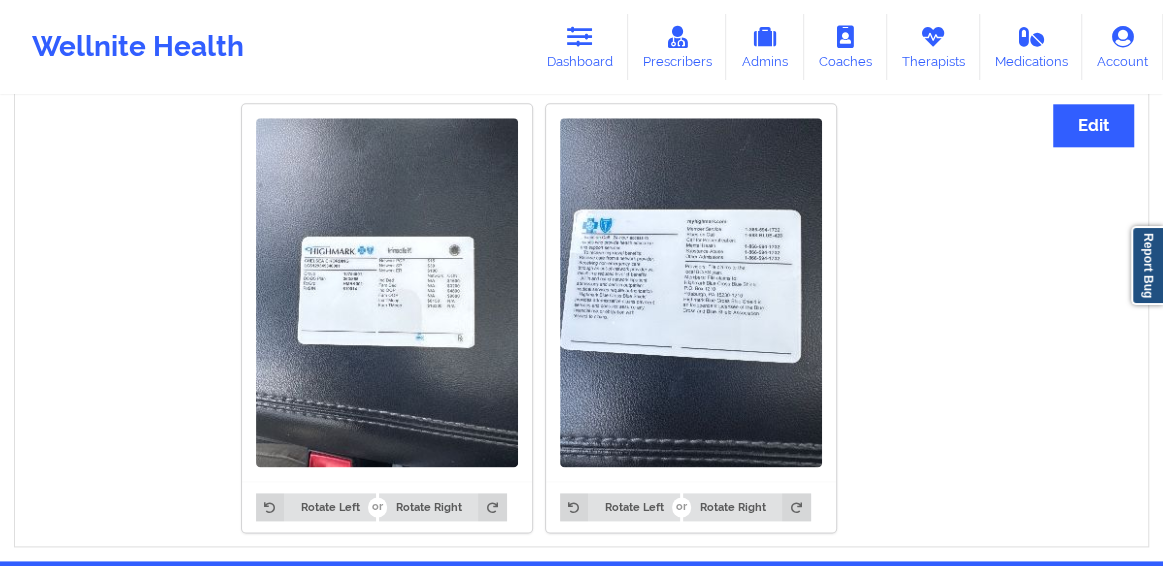 click at bounding box center [387, 292] 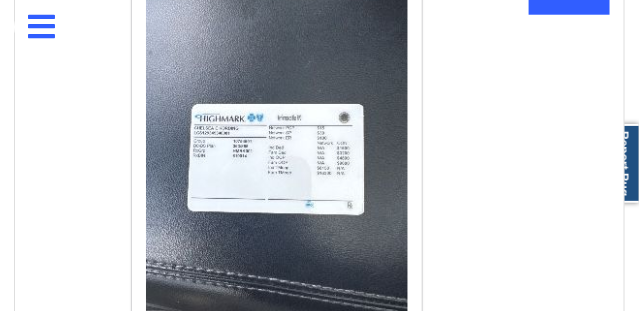 scroll, scrollTop: 1635, scrollLeft: 0, axis: vertical 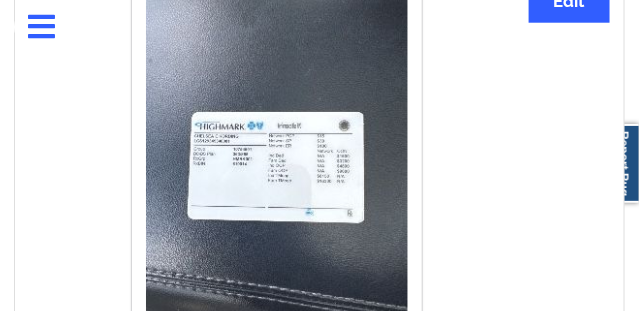 click at bounding box center (277, 168) 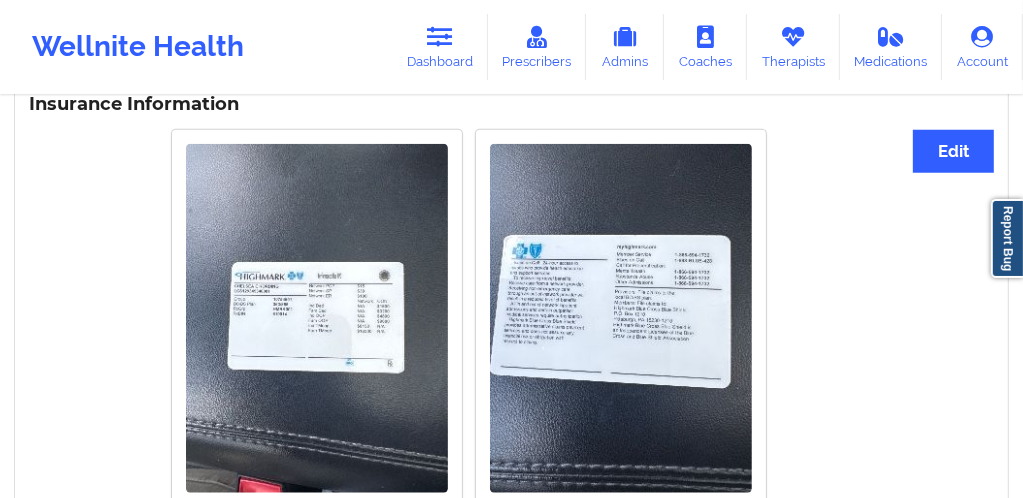 scroll, scrollTop: 1232, scrollLeft: 0, axis: vertical 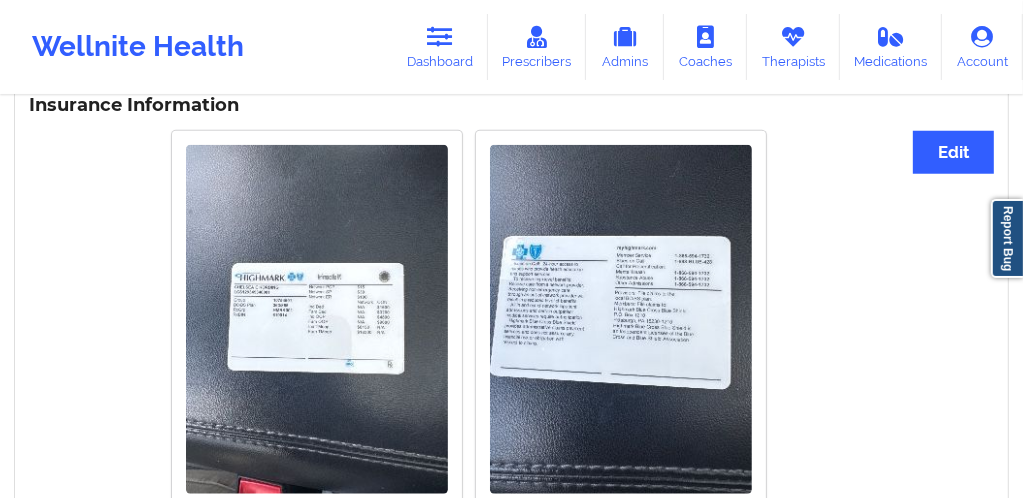 click at bounding box center (317, 319) 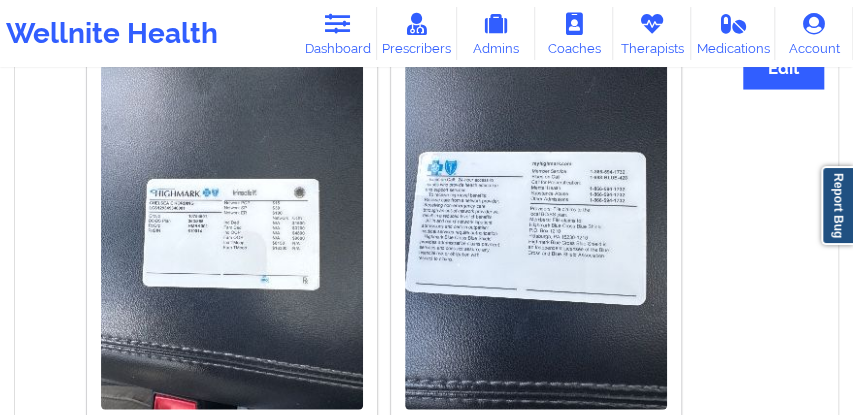 scroll, scrollTop: 1336, scrollLeft: 0, axis: vertical 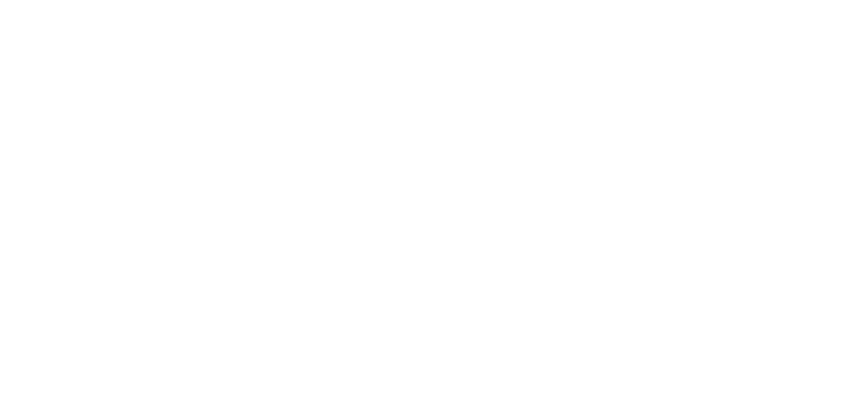 click at bounding box center (431, 207) 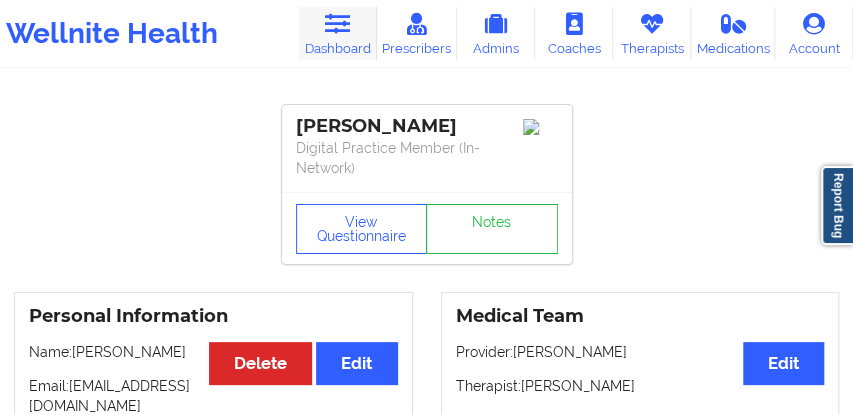click at bounding box center (337, 24) 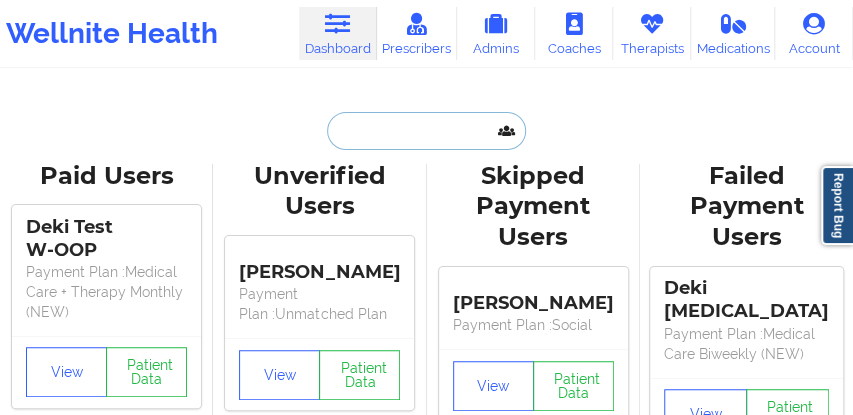 click at bounding box center [426, 131] 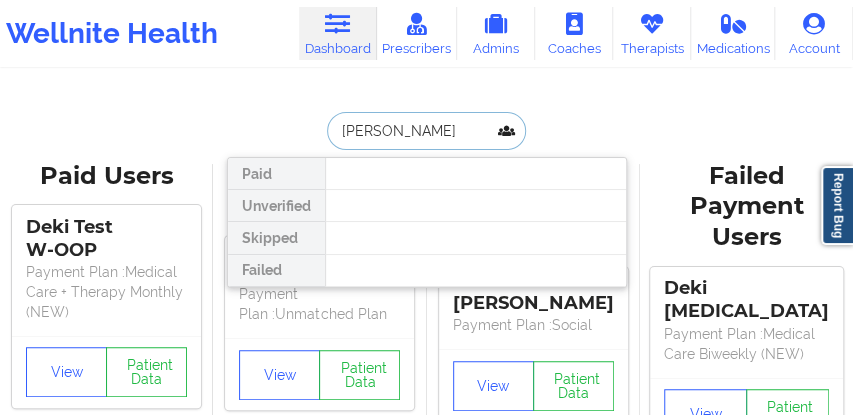 type on "Hannah Chikere" 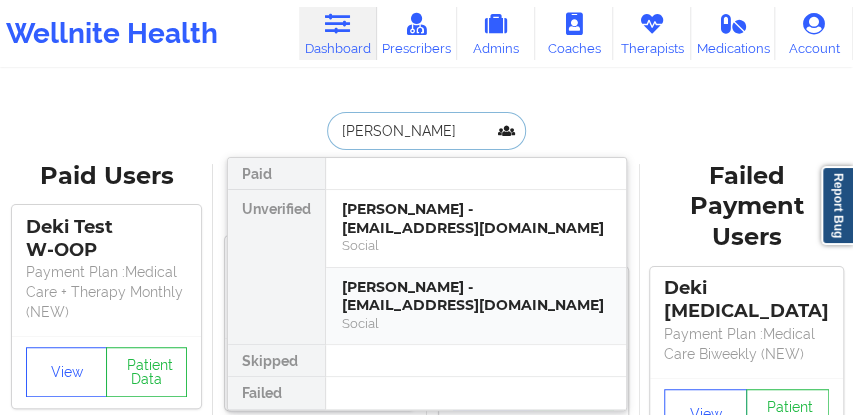 drag, startPoint x: 396, startPoint y: 224, endPoint x: 394, endPoint y: 300, distance: 76.02631 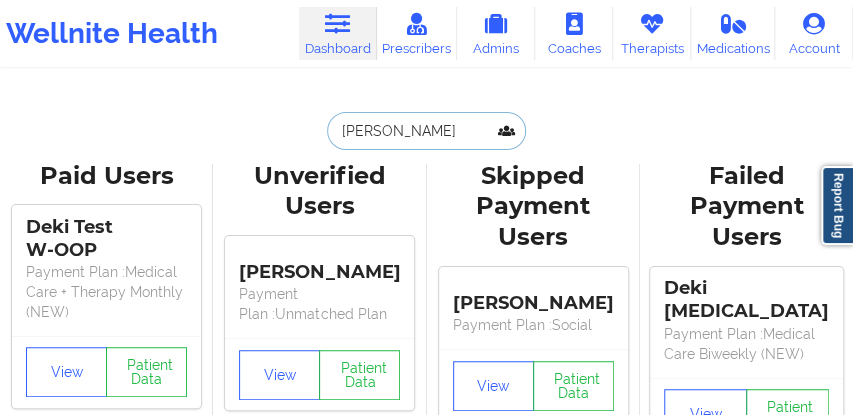 click on "Hannah Chikere" at bounding box center [426, 131] 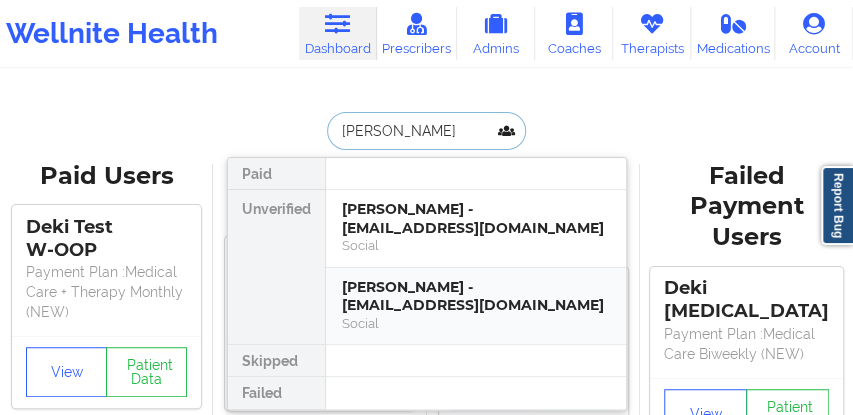 click on "Hannah Chikere - hachikere@gmail.com" at bounding box center [476, 296] 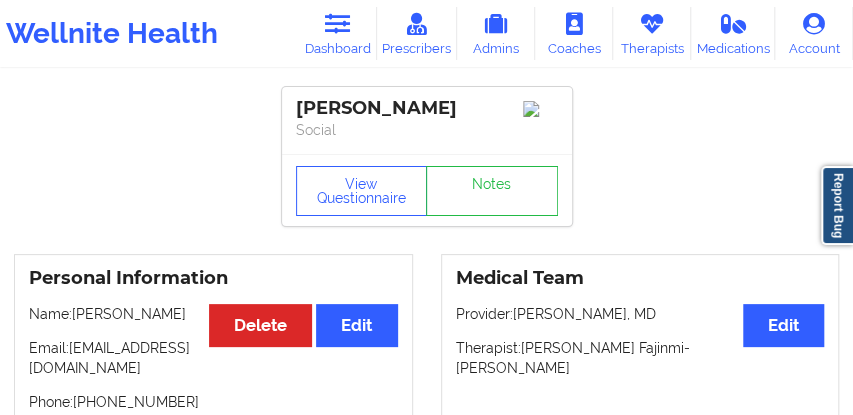 scroll, scrollTop: 0, scrollLeft: 0, axis: both 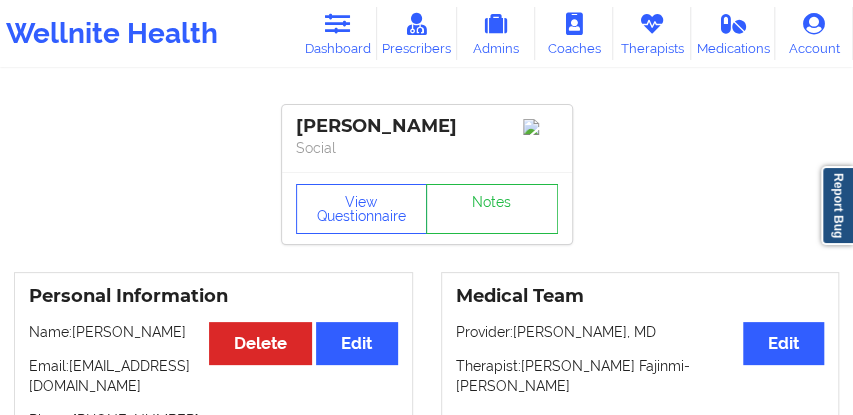 drag, startPoint x: 445, startPoint y: 127, endPoint x: 288, endPoint y: 122, distance: 157.0796 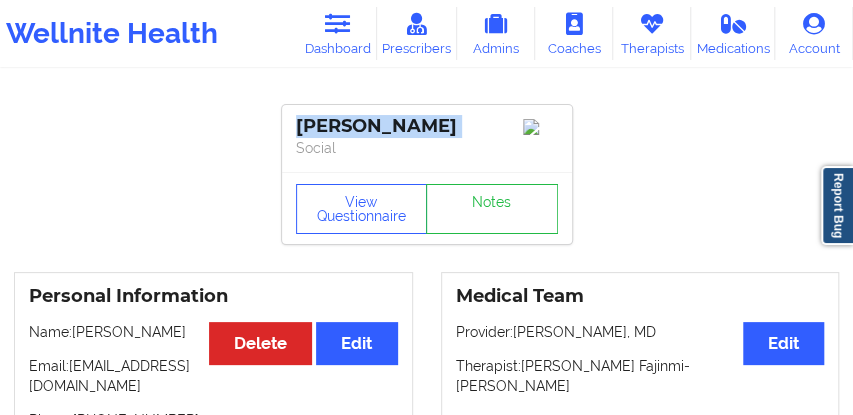 drag, startPoint x: 449, startPoint y: 133, endPoint x: 304, endPoint y: 128, distance: 145.08618 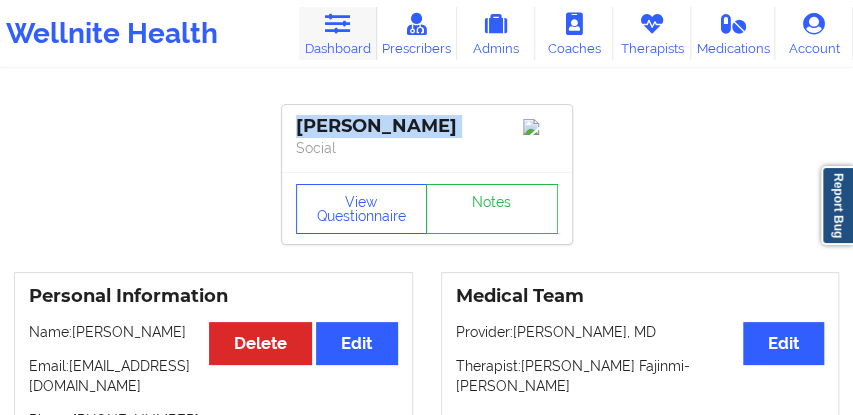 click on "Dashboard" at bounding box center (338, 33) 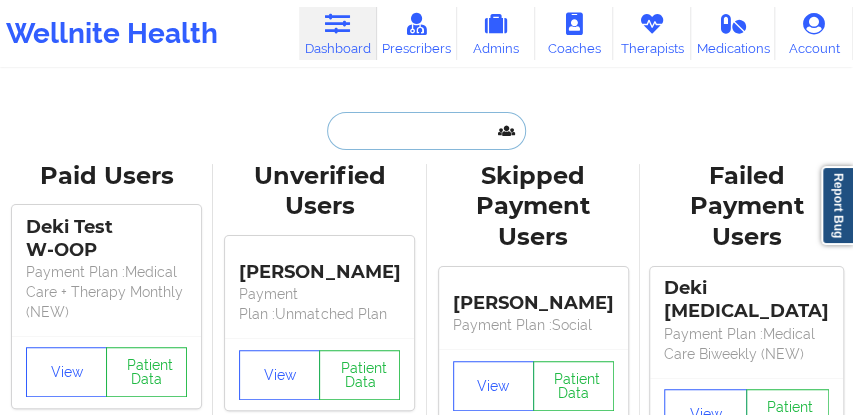click at bounding box center [426, 131] 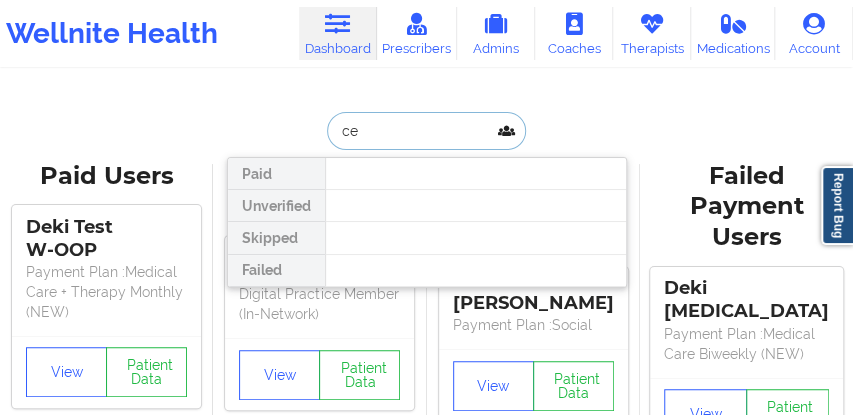 type on "c" 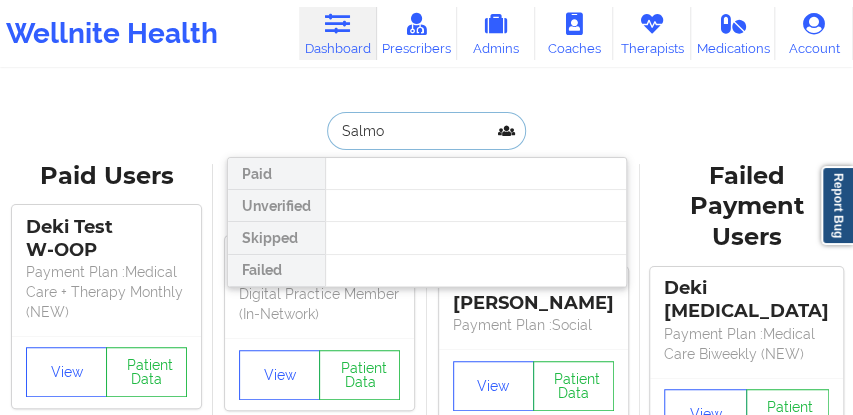 type on "Salmon" 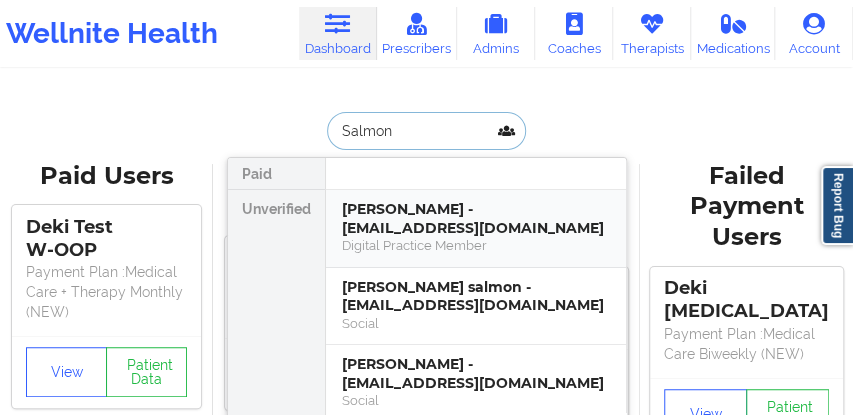 click on "Cedricka Salmon - cedricka1183@gmail.com" at bounding box center (476, 218) 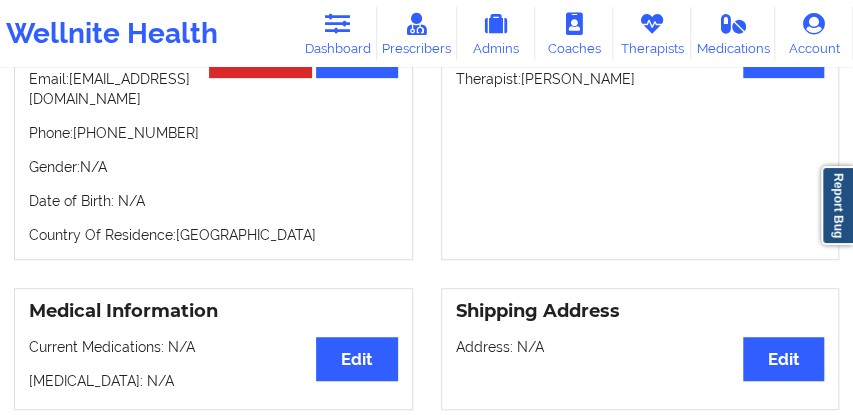 scroll, scrollTop: 288, scrollLeft: 0, axis: vertical 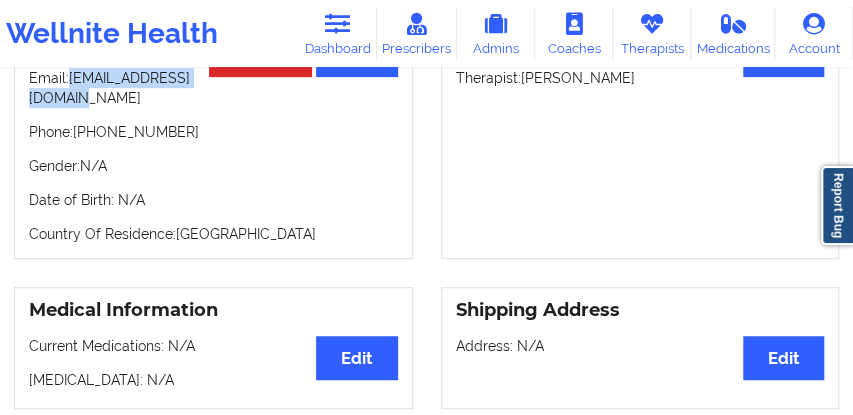 drag, startPoint x: 189, startPoint y: 106, endPoint x: 30, endPoint y: 104, distance: 159.01257 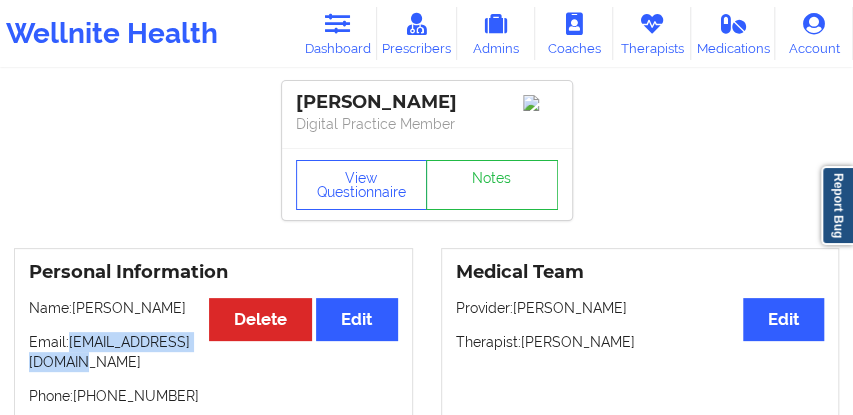 scroll, scrollTop: 0, scrollLeft: 0, axis: both 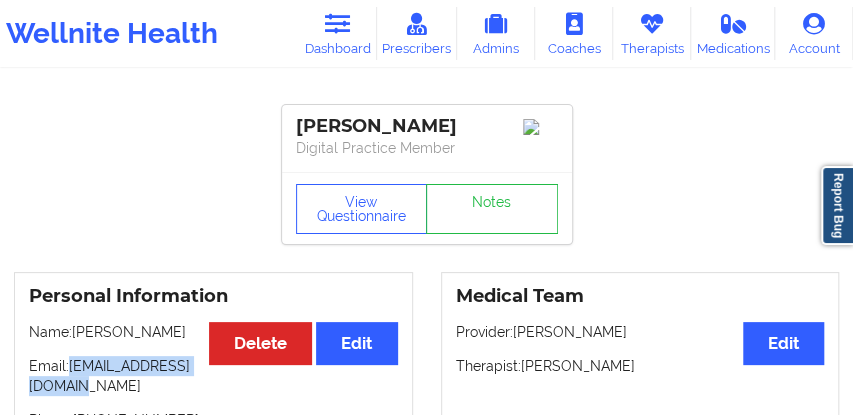 drag, startPoint x: 632, startPoint y: 371, endPoint x: 522, endPoint y: 376, distance: 110.11358 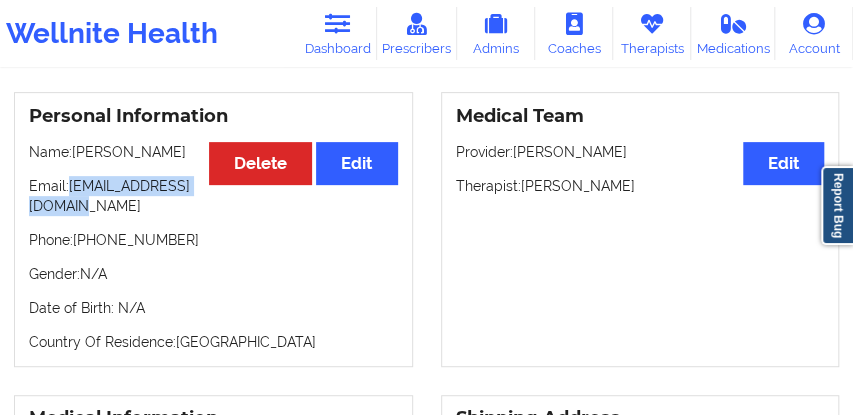 scroll, scrollTop: 17, scrollLeft: 0, axis: vertical 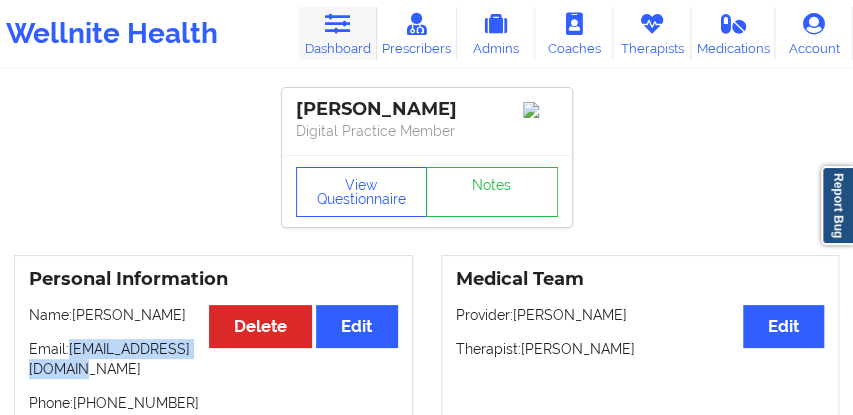 click on "Dashboard" at bounding box center (338, 33) 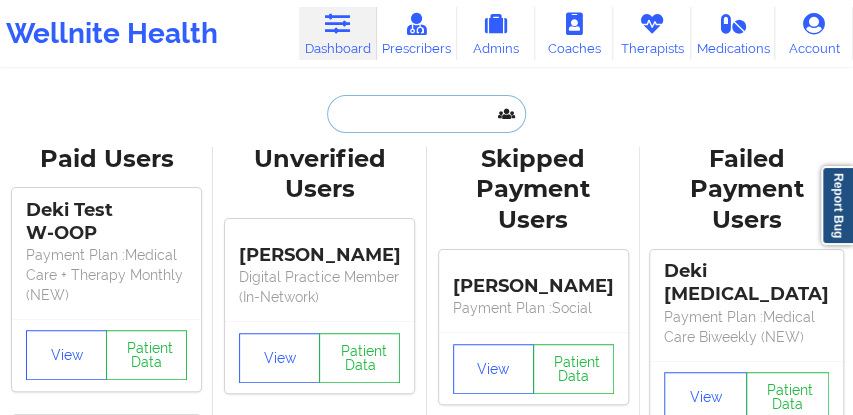click at bounding box center [426, 114] 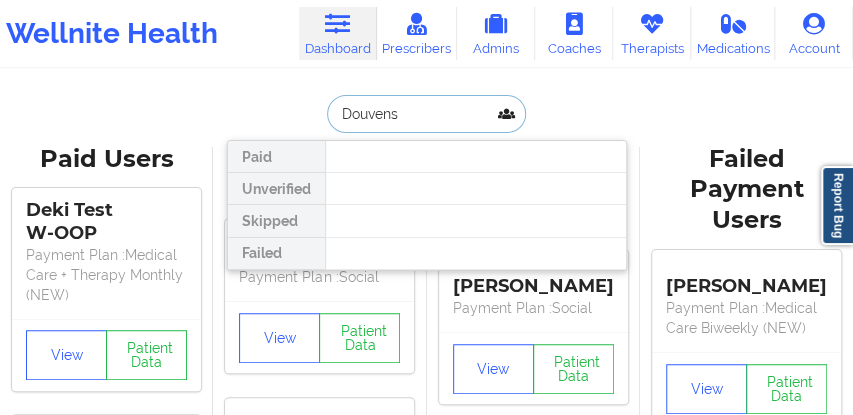click on "Douvens" at bounding box center (426, 114) 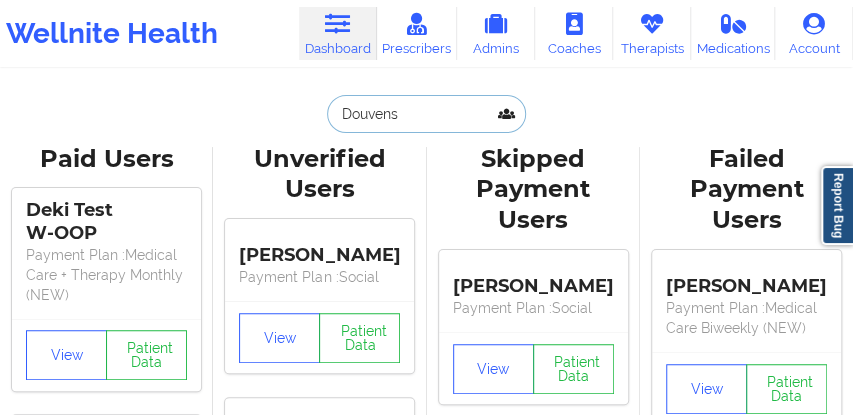 type on "Douvens" 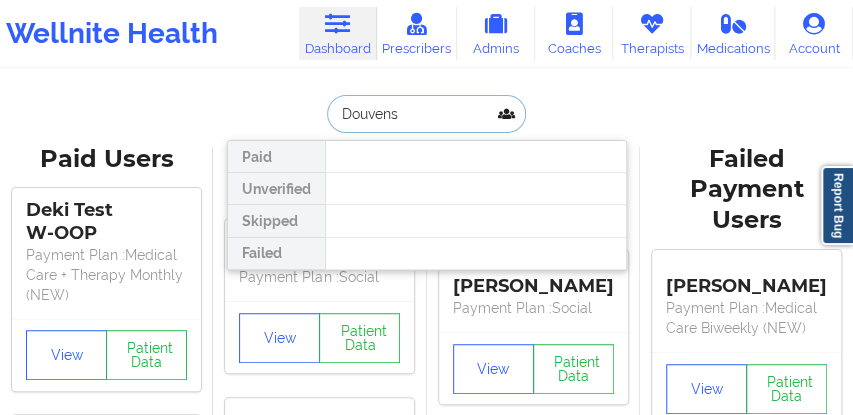 drag, startPoint x: 401, startPoint y: 114, endPoint x: 332, endPoint y: 120, distance: 69.260376 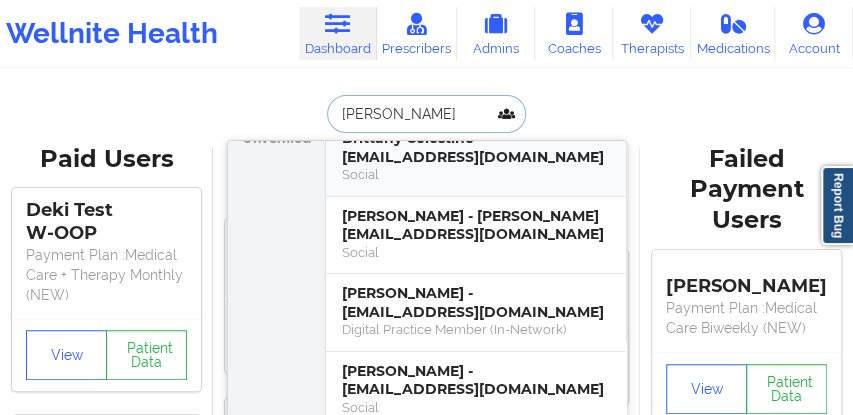scroll, scrollTop: 55, scrollLeft: 0, axis: vertical 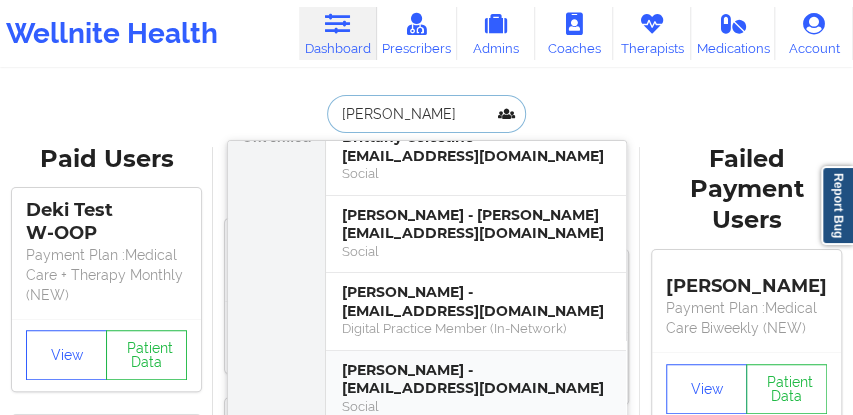 type on "Celestin" 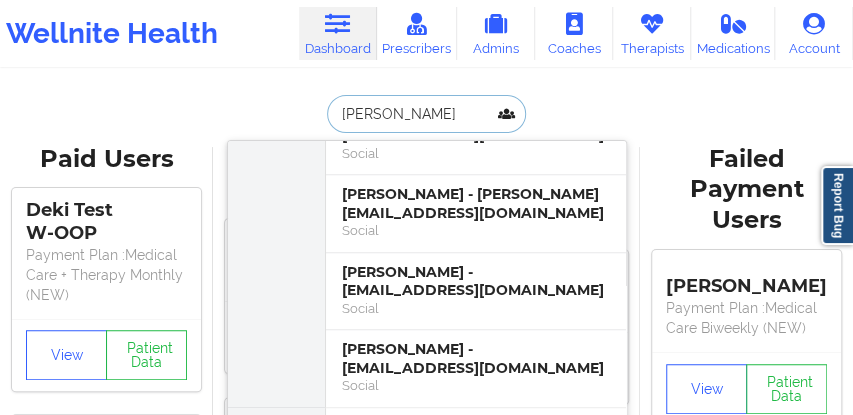 scroll, scrollTop: 654, scrollLeft: 0, axis: vertical 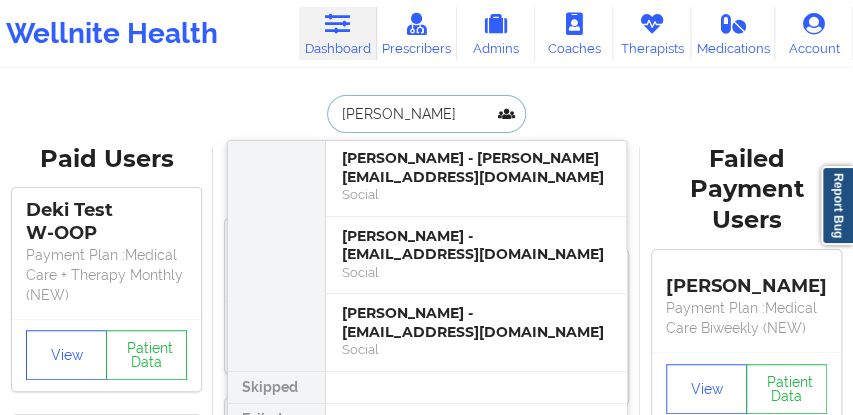 drag, startPoint x: 384, startPoint y: 111, endPoint x: 328, endPoint y: 121, distance: 56.88585 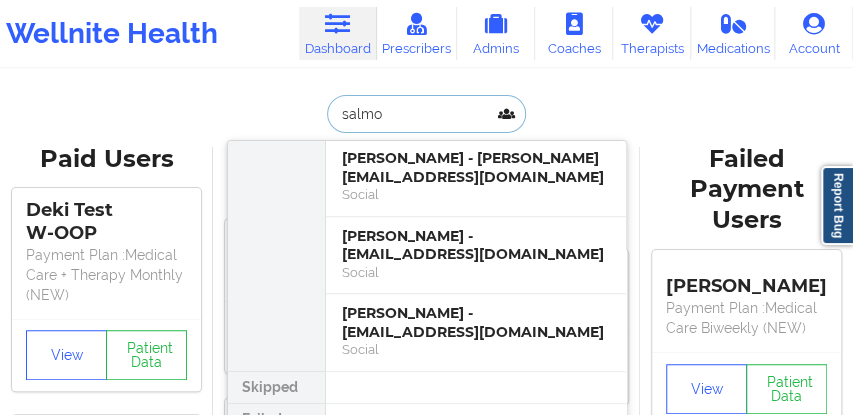 type on "salmon" 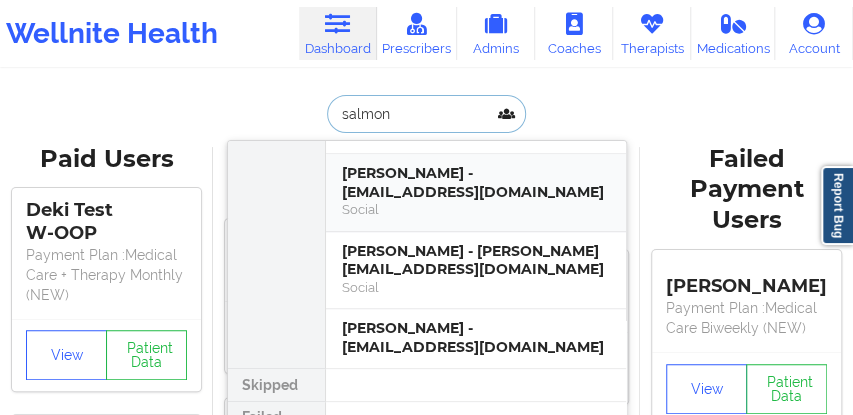 scroll, scrollTop: 0, scrollLeft: 0, axis: both 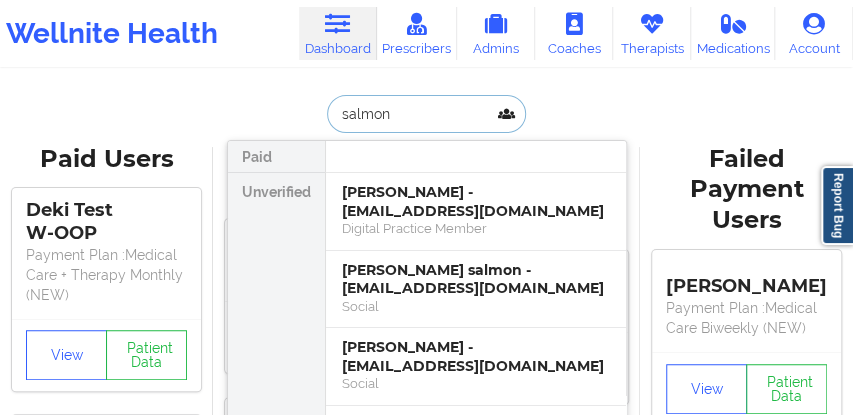 click on "Cedricka Salmon - cedricka1183@gmail.com" at bounding box center (476, 201) 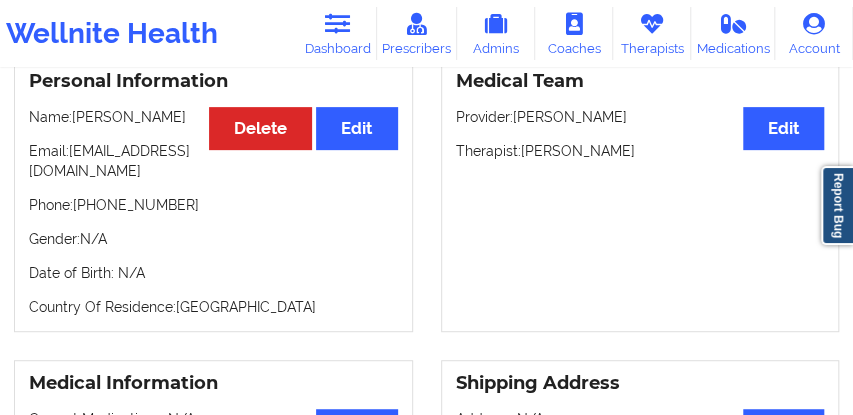 scroll, scrollTop: 217, scrollLeft: 0, axis: vertical 